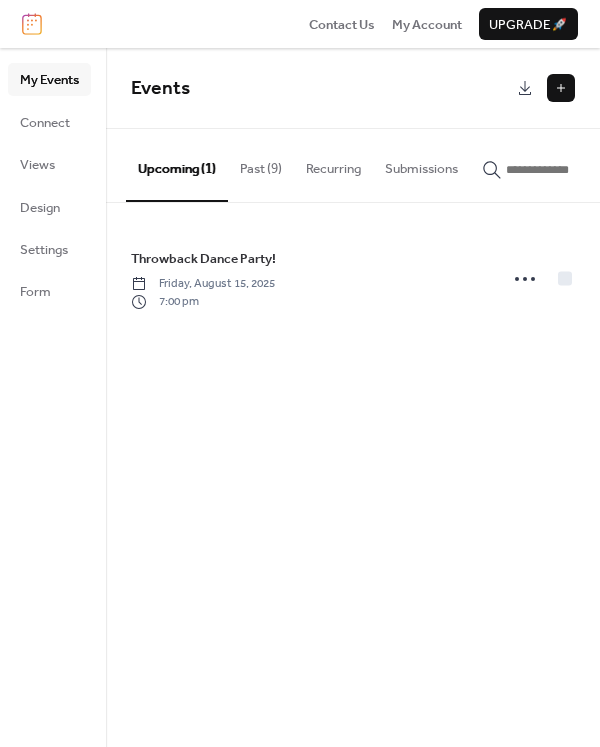 scroll, scrollTop: 0, scrollLeft: 0, axis: both 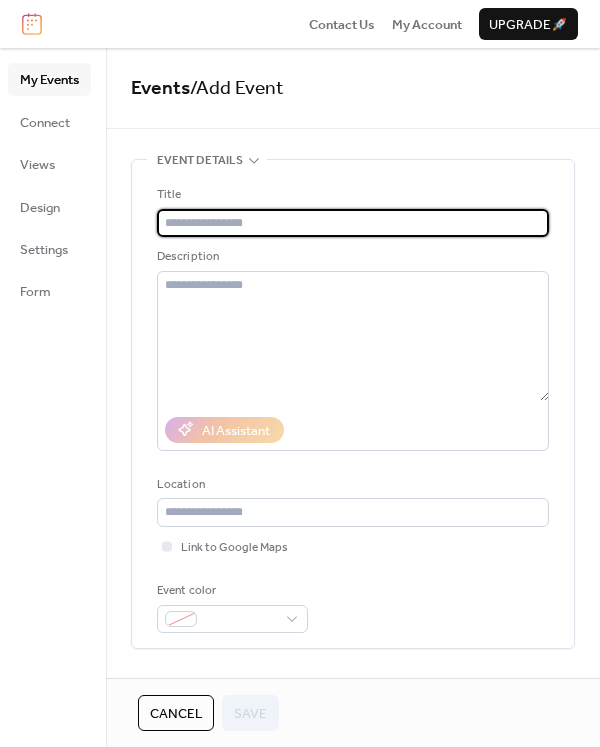 click at bounding box center (353, 223) 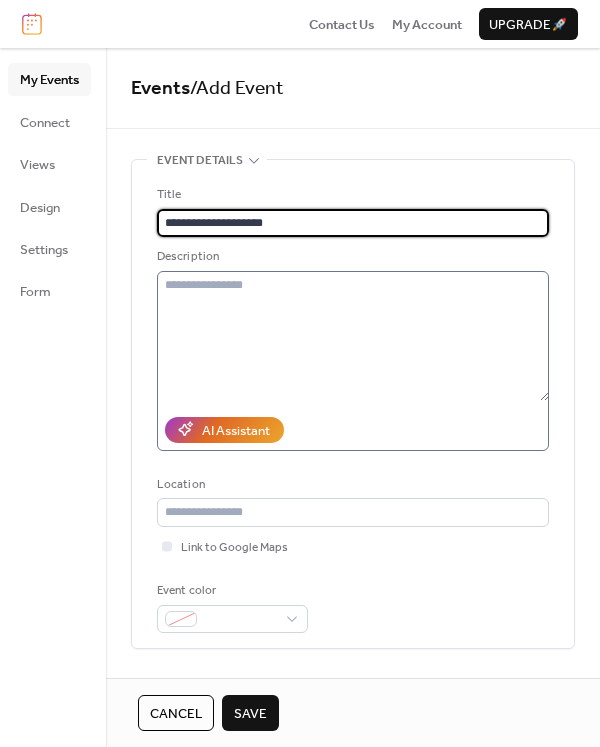 type on "**********" 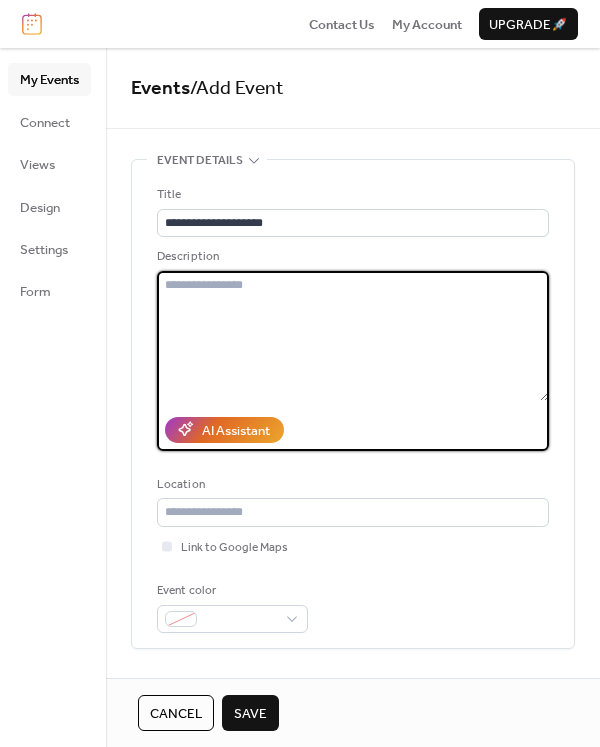 click at bounding box center [353, 336] 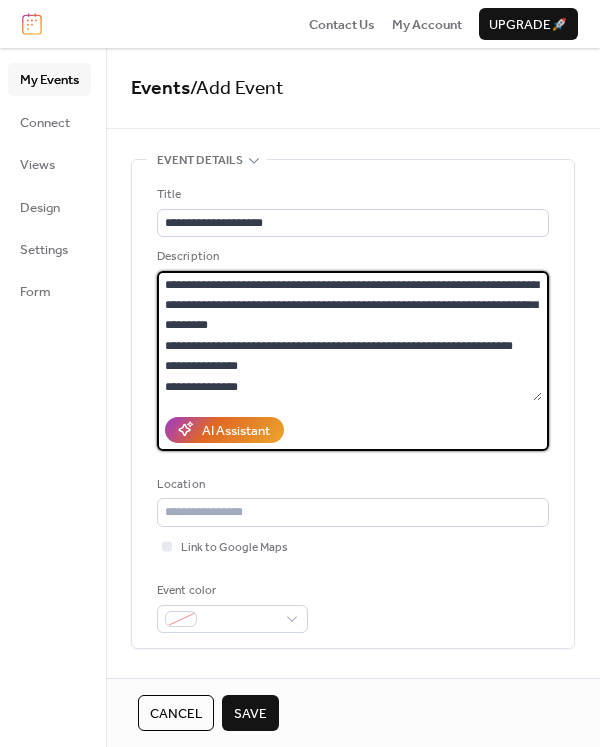 scroll, scrollTop: 99, scrollLeft: 0, axis: vertical 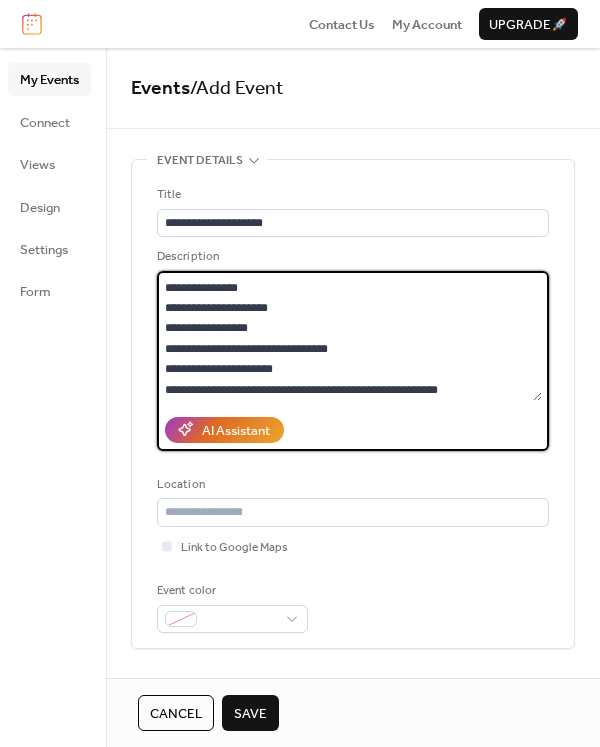 click on "**********" at bounding box center [349, 336] 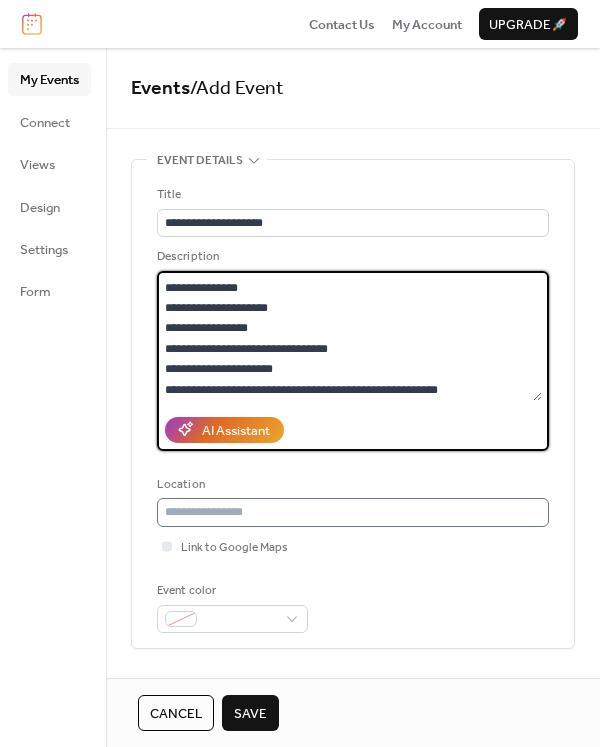 type on "**********" 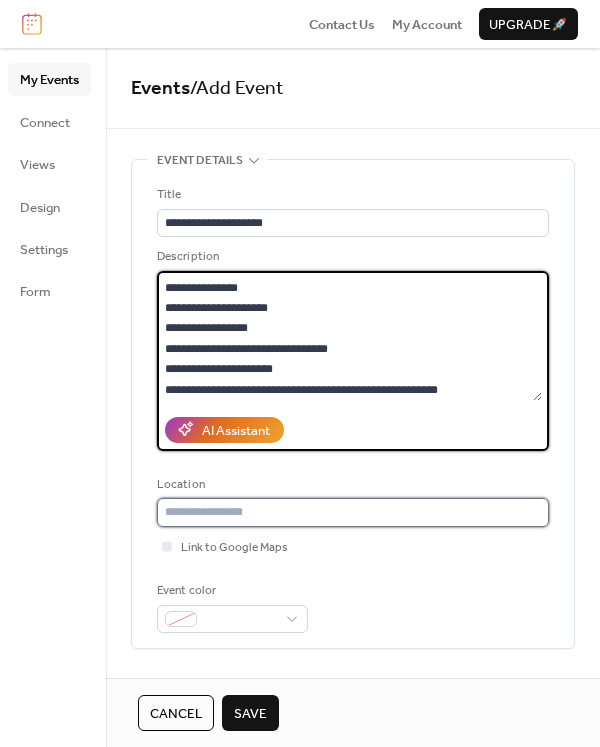 click at bounding box center [353, 512] 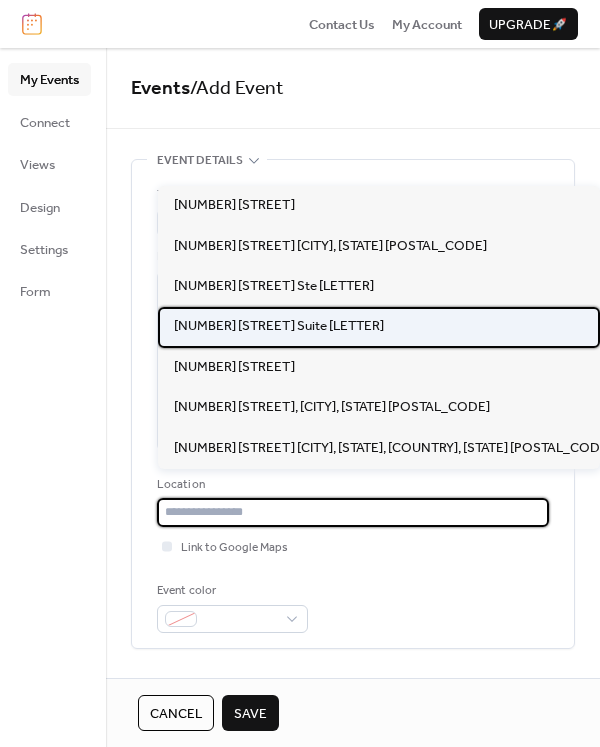 click on "[NUMBER] [STREET]  Suite [LETTER]" at bounding box center (279, 326) 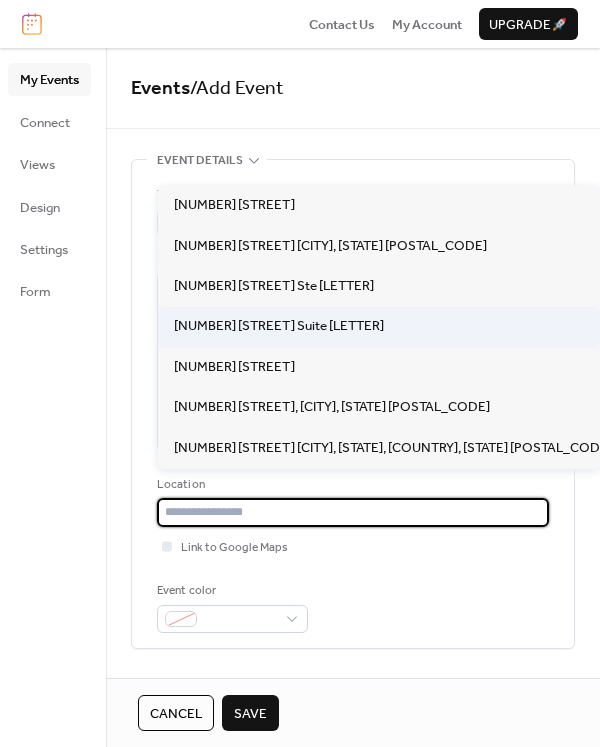 type on "**********" 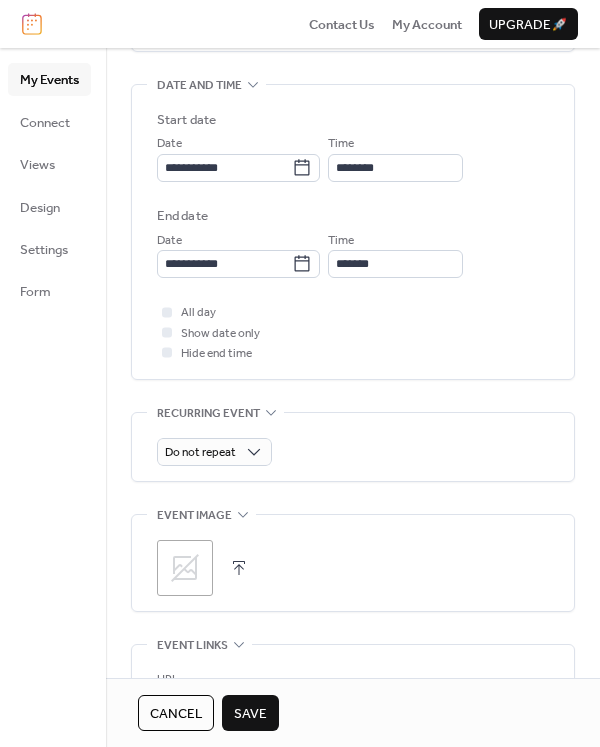 scroll, scrollTop: 586, scrollLeft: 0, axis: vertical 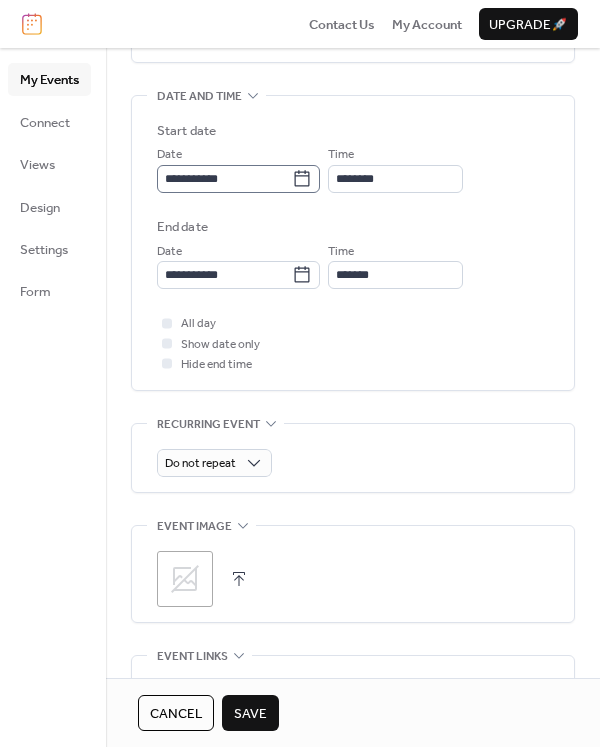 click 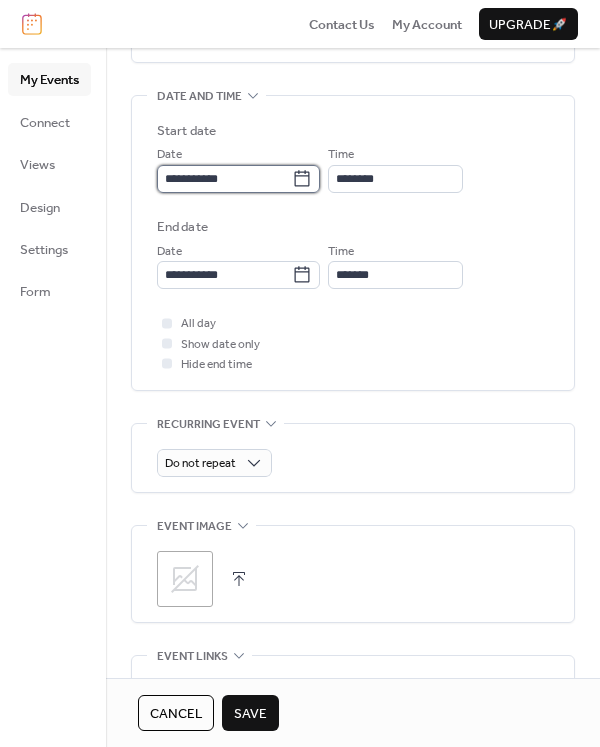 click on "**********" at bounding box center [224, 179] 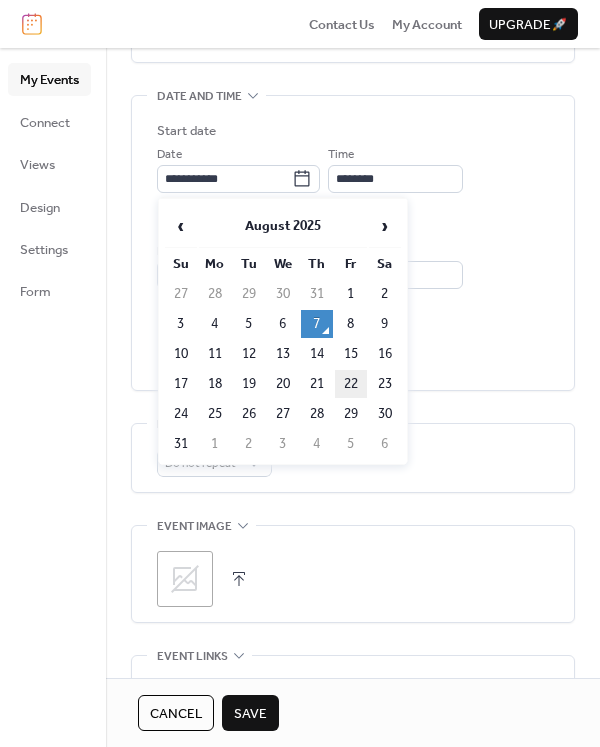 click on "22" at bounding box center [351, 384] 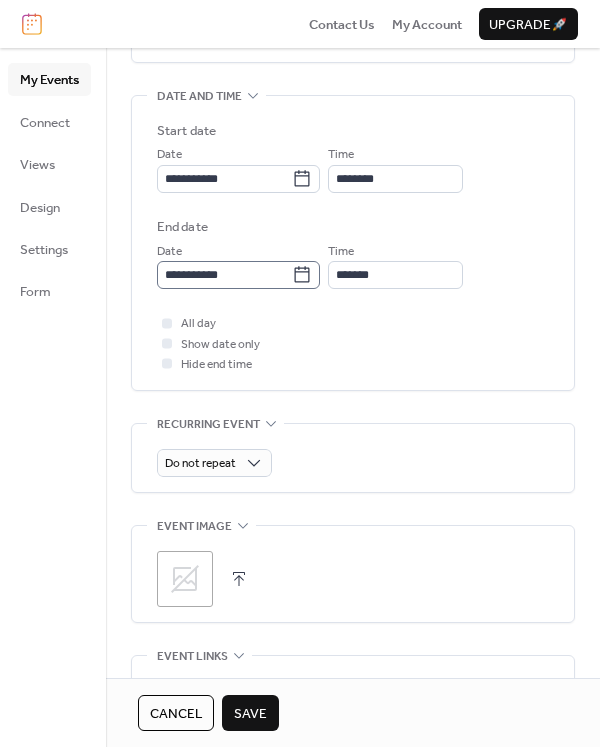 click 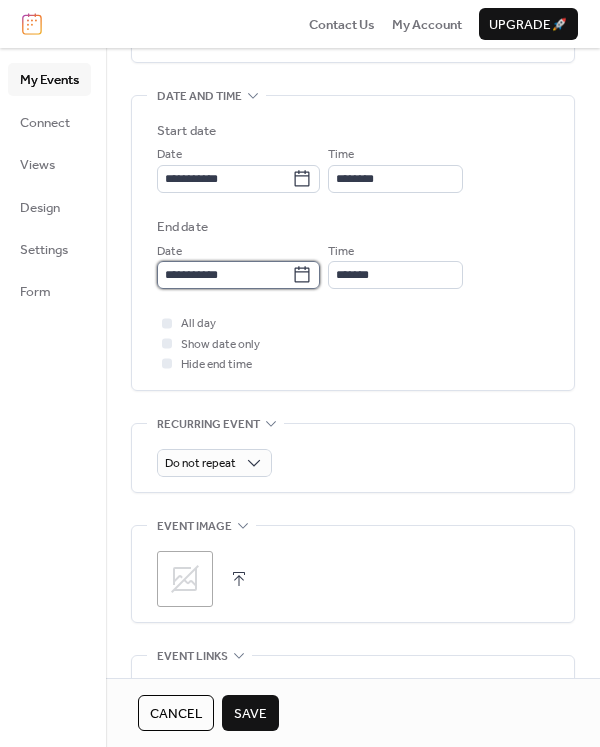 click on "**********" at bounding box center [224, 275] 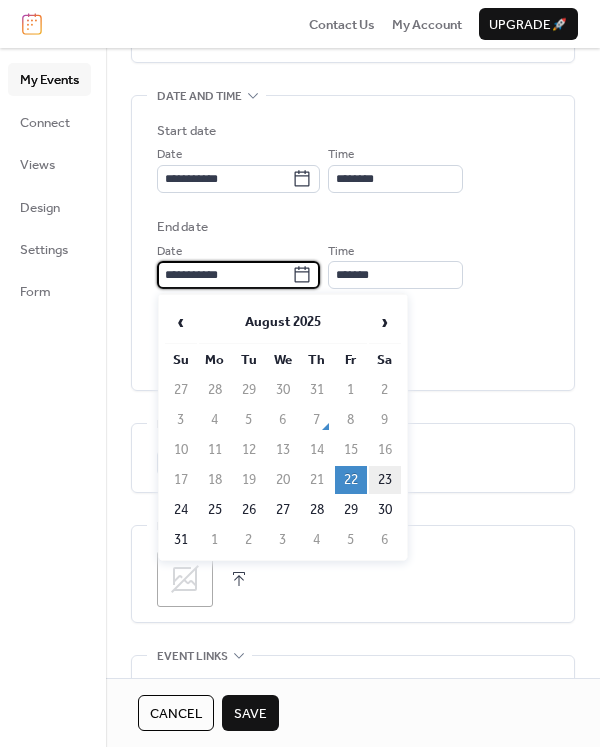 click on "23" at bounding box center [385, 480] 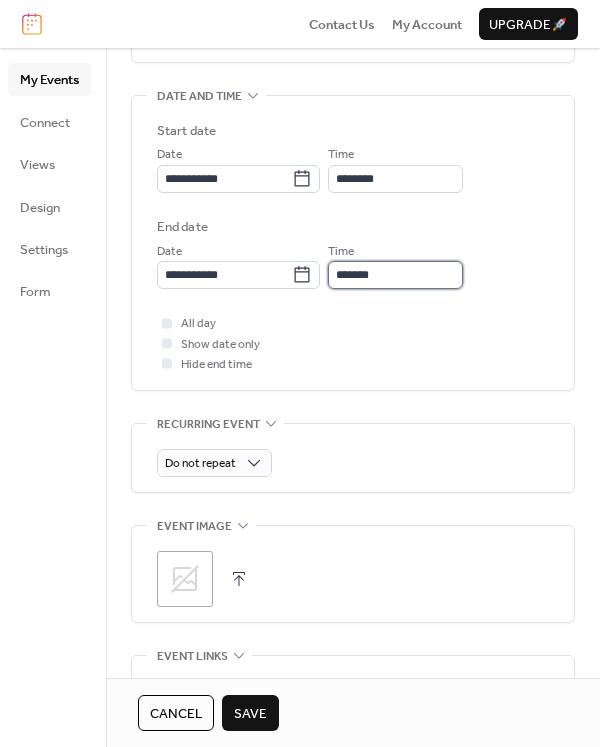 click on "*******" at bounding box center [395, 275] 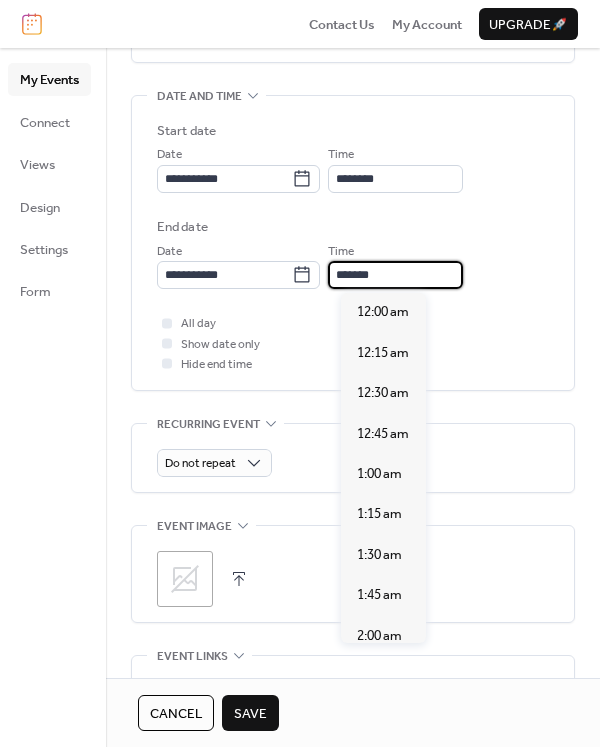 scroll, scrollTop: 2101, scrollLeft: 0, axis: vertical 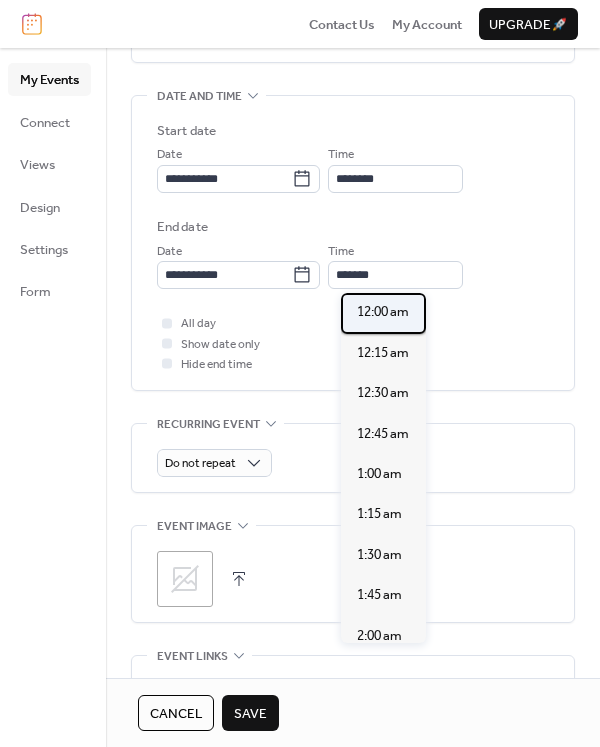 click on "12:00 am" at bounding box center (383, 312) 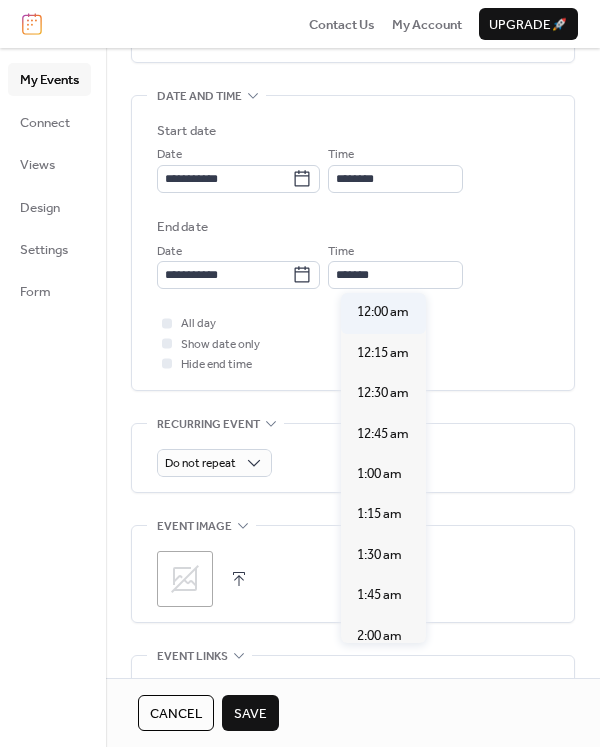 type on "********" 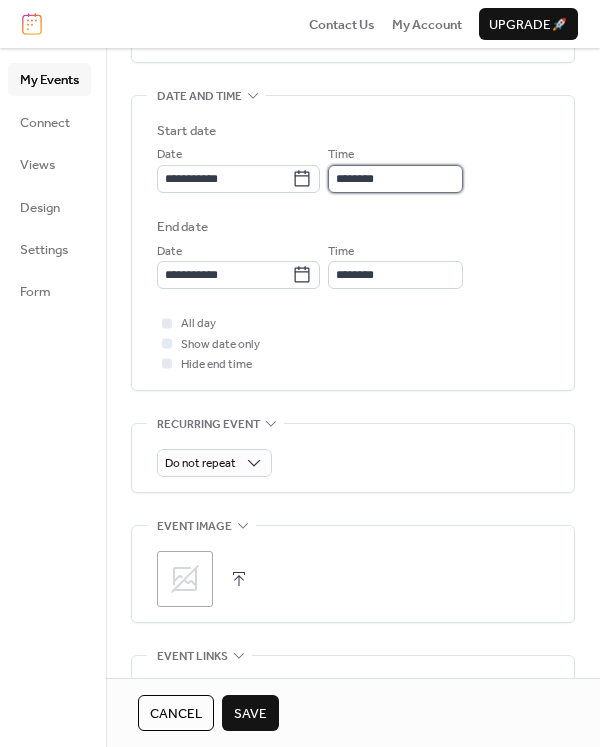 click on "********" at bounding box center [395, 179] 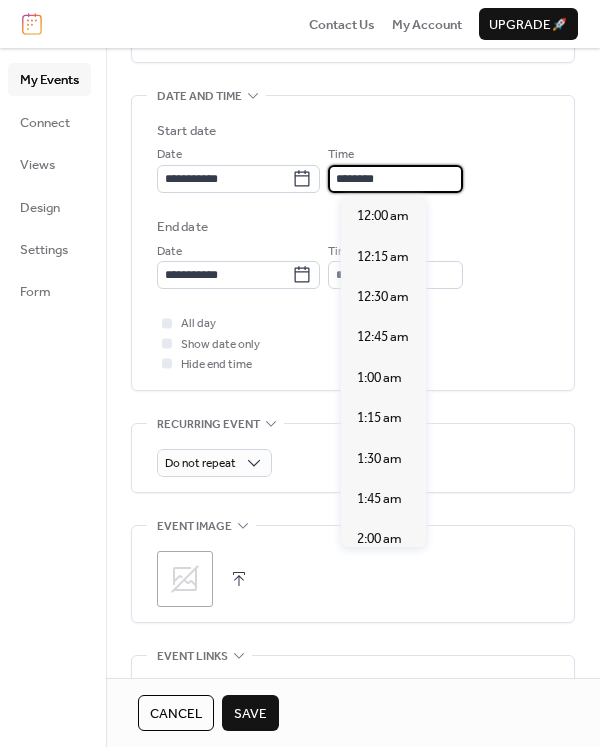 scroll, scrollTop: 1940, scrollLeft: 0, axis: vertical 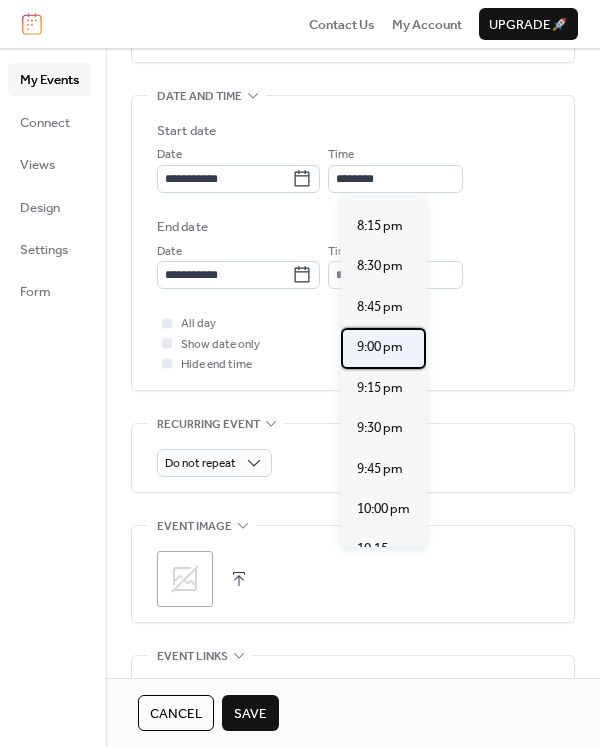click on "9:00 pm" at bounding box center [380, 347] 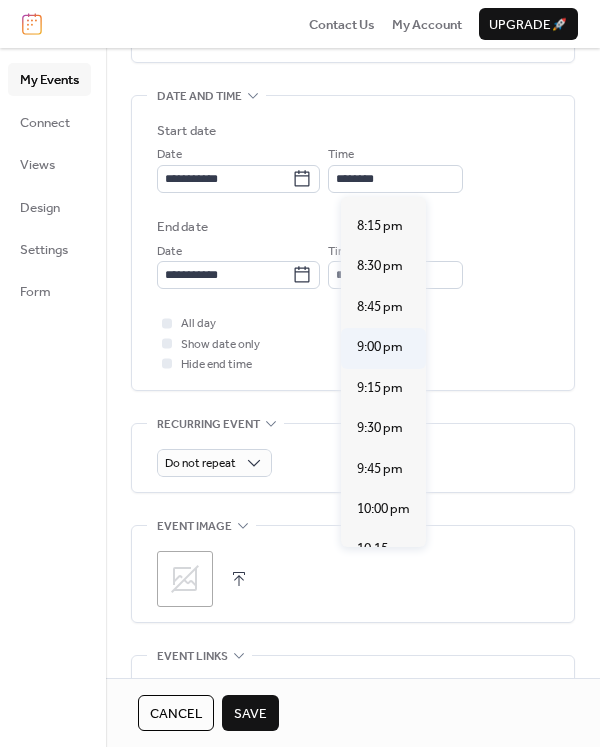 type on "*******" 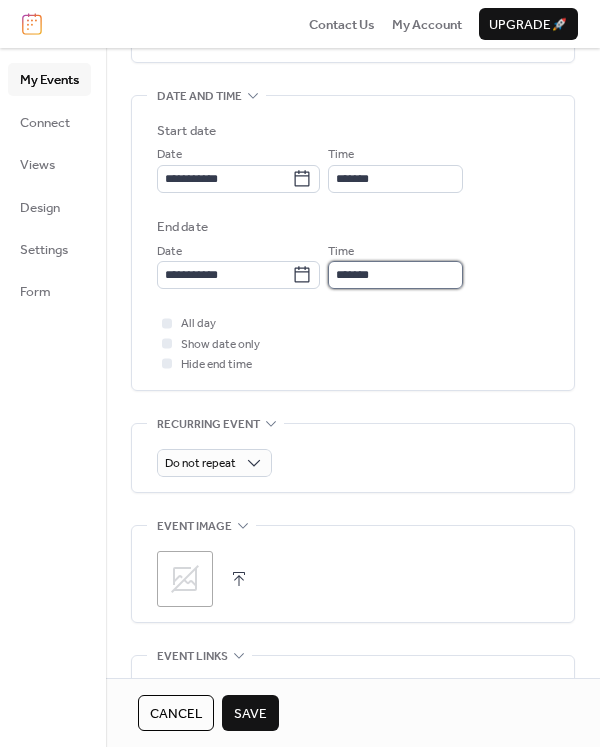 click on "*******" at bounding box center (395, 275) 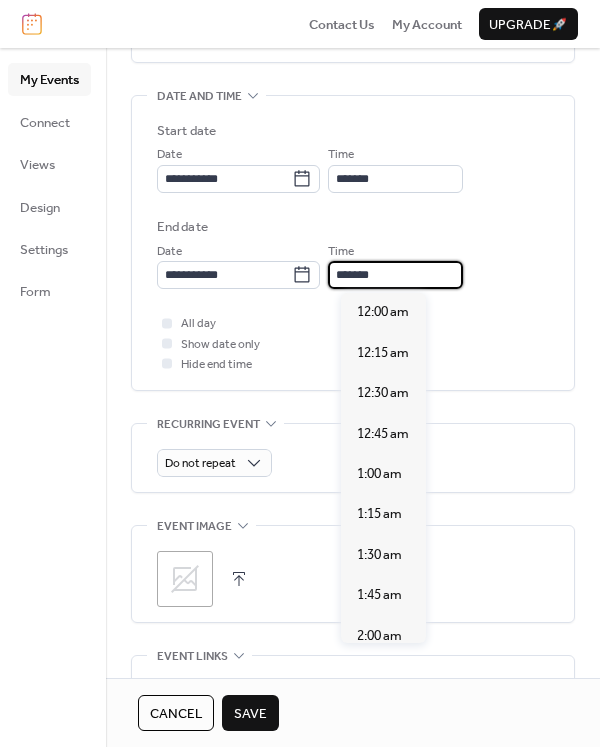 scroll, scrollTop: 1455, scrollLeft: 0, axis: vertical 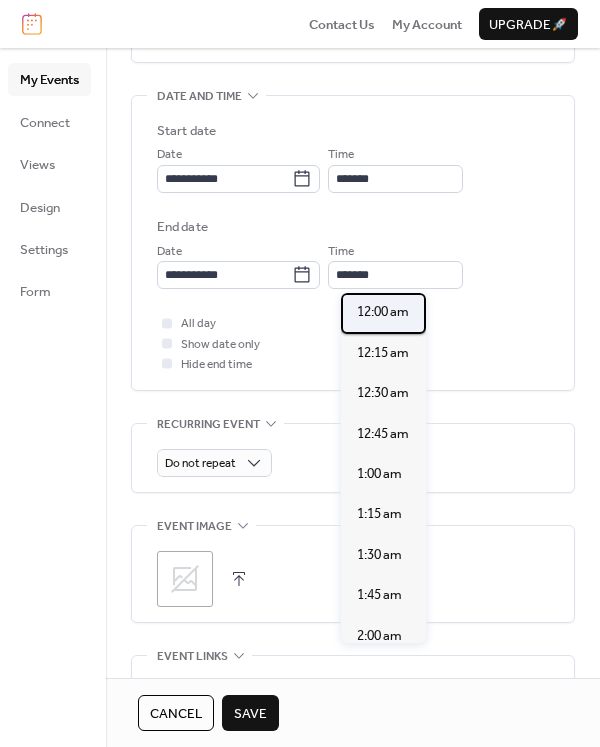 click on "12:00 am" at bounding box center [383, 312] 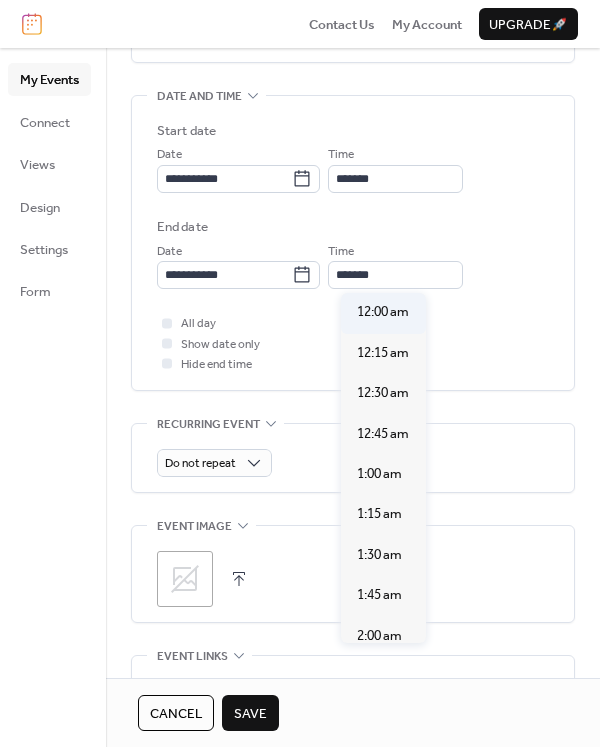 type on "********" 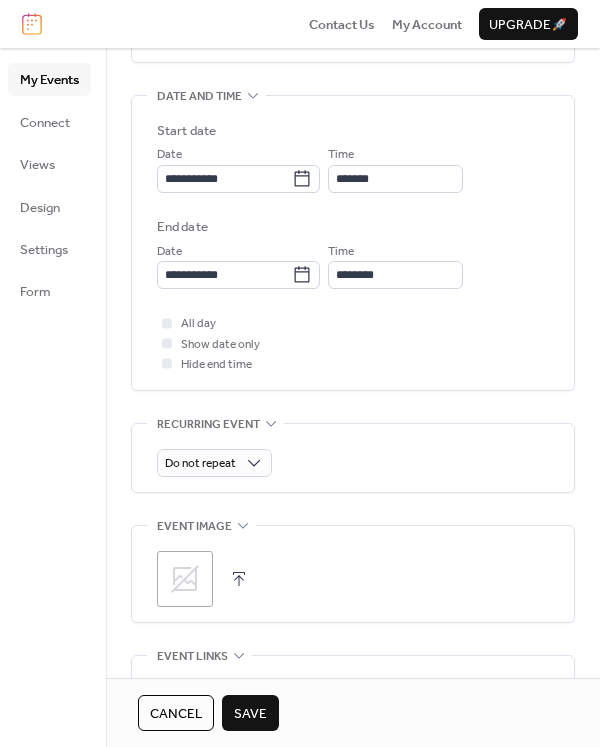 click at bounding box center [239, 579] 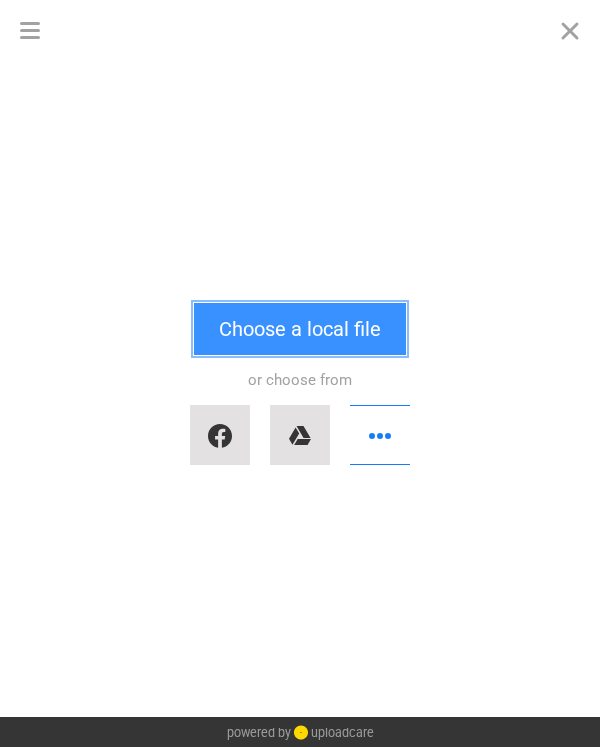 click on "Choose a local file" at bounding box center [300, 329] 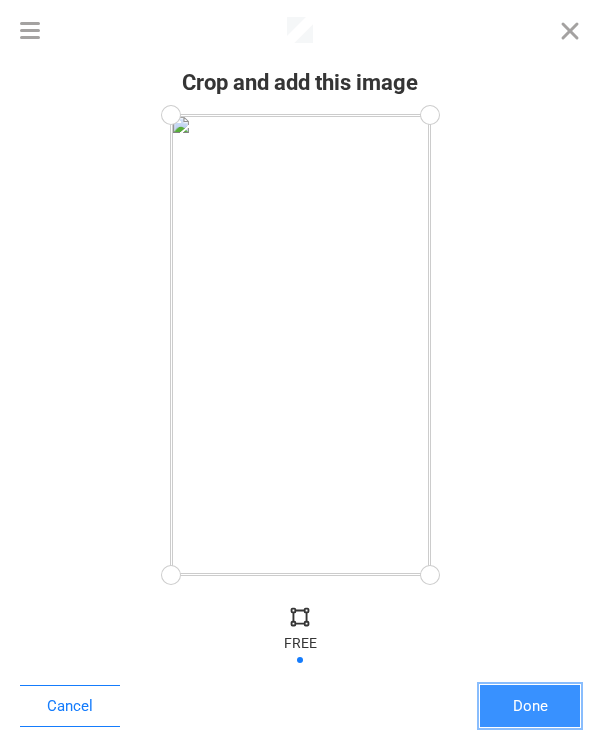 click on "Done" at bounding box center (530, 706) 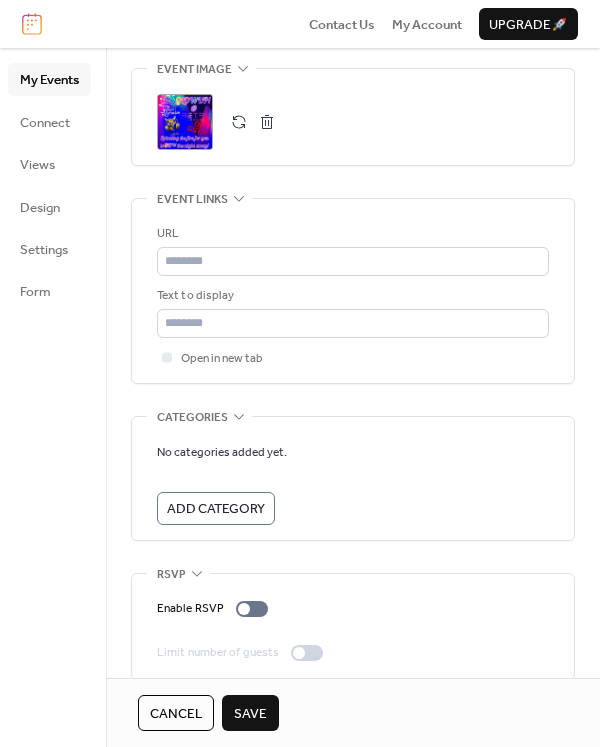 scroll, scrollTop: 1047, scrollLeft: 0, axis: vertical 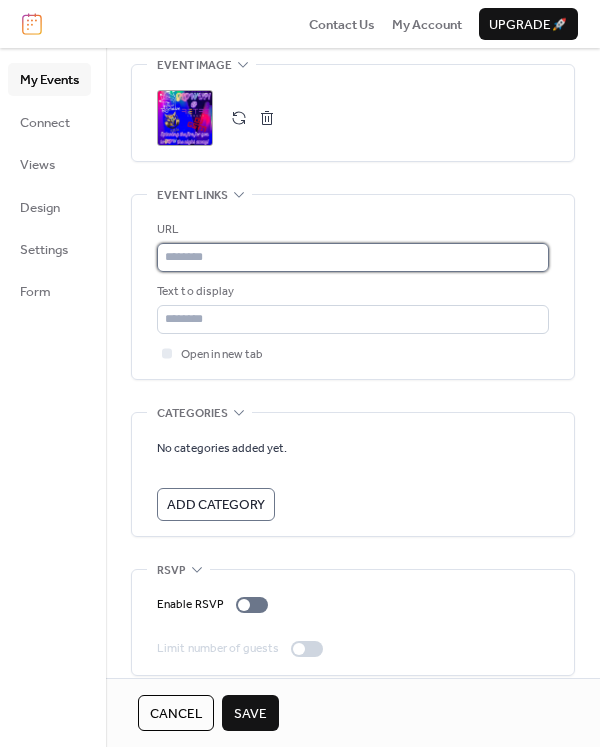 click at bounding box center (353, 257) 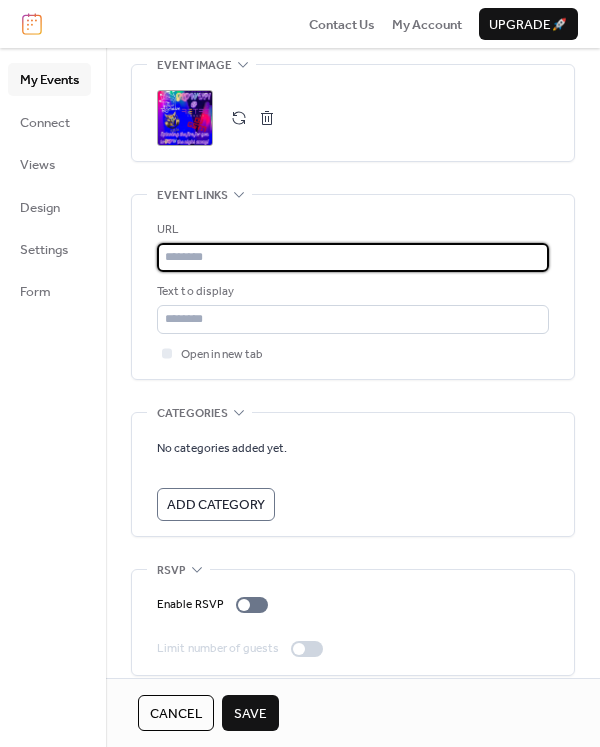 paste on "**********" 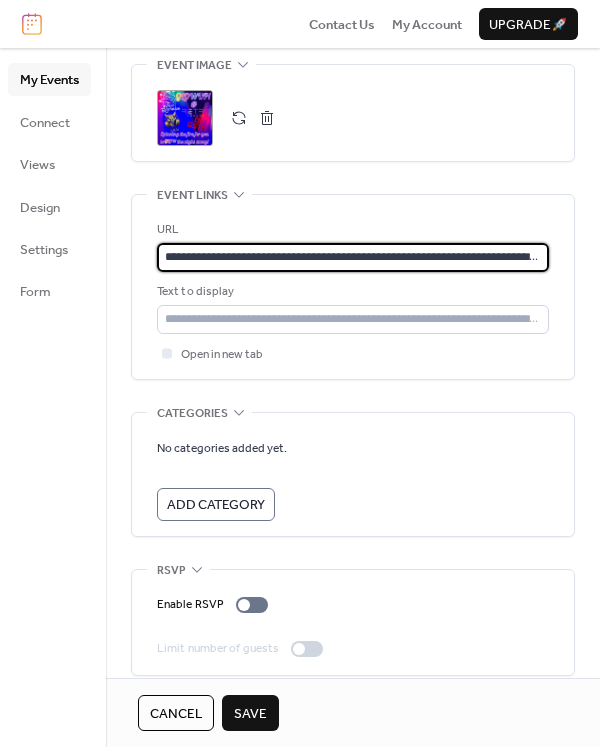 scroll, scrollTop: 0, scrollLeft: 723, axis: horizontal 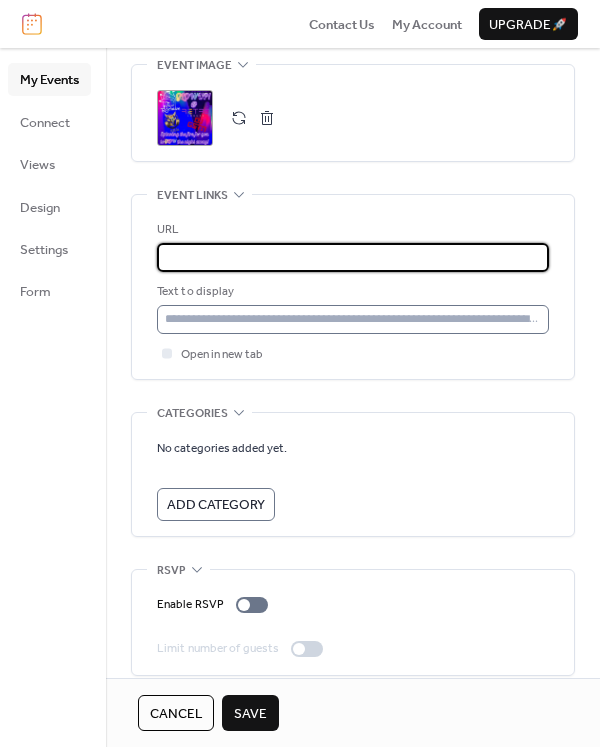 type on "**********" 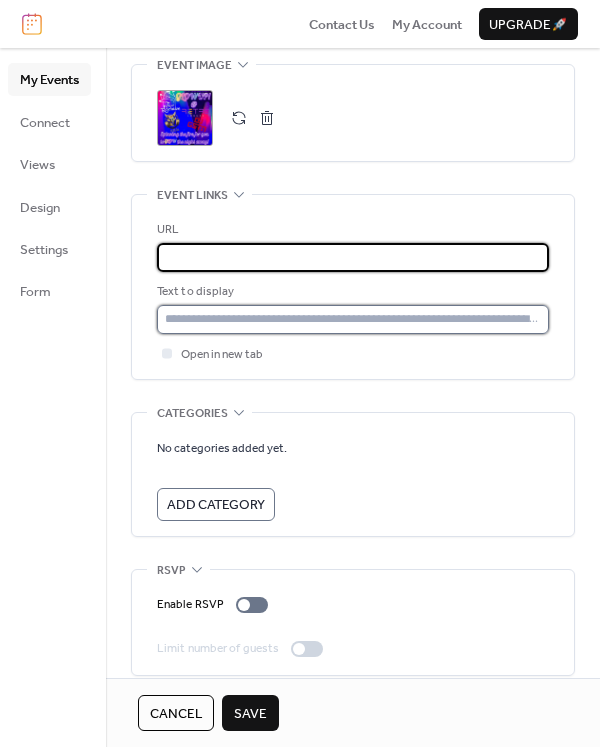 scroll, scrollTop: 0, scrollLeft: 0, axis: both 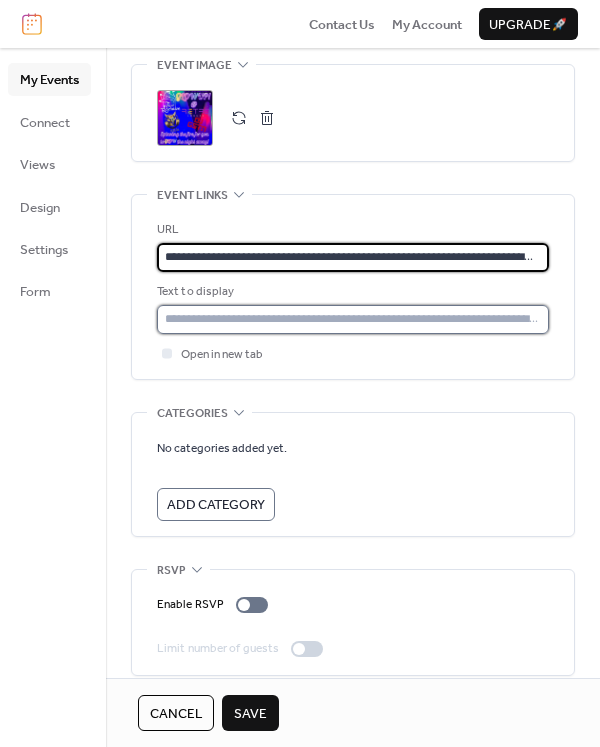 click at bounding box center (353, 319) 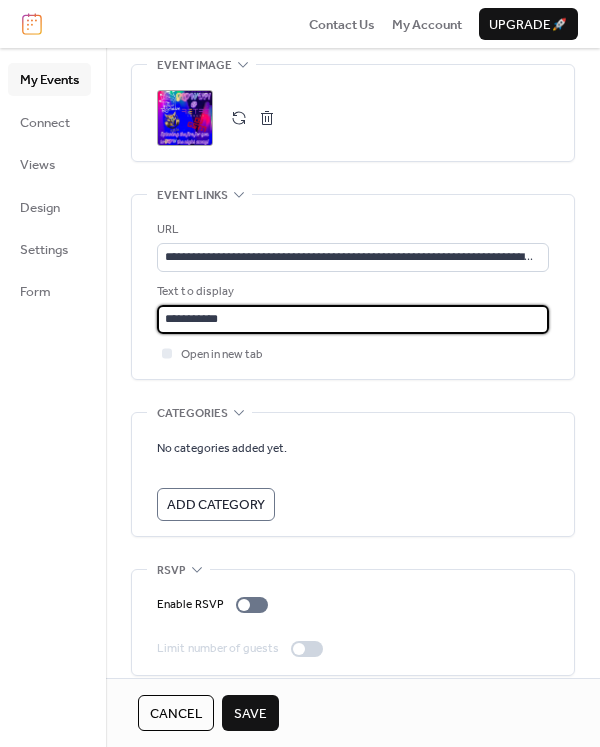 scroll, scrollTop: 1065, scrollLeft: 0, axis: vertical 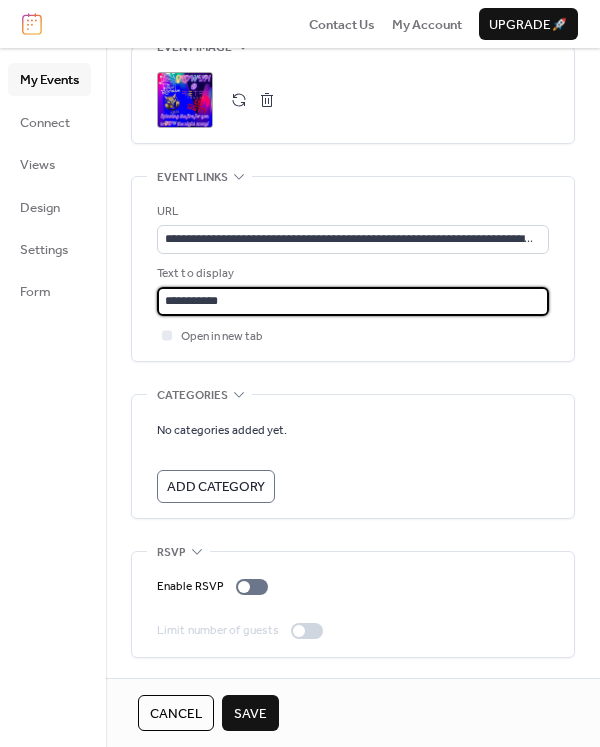 type on "**********" 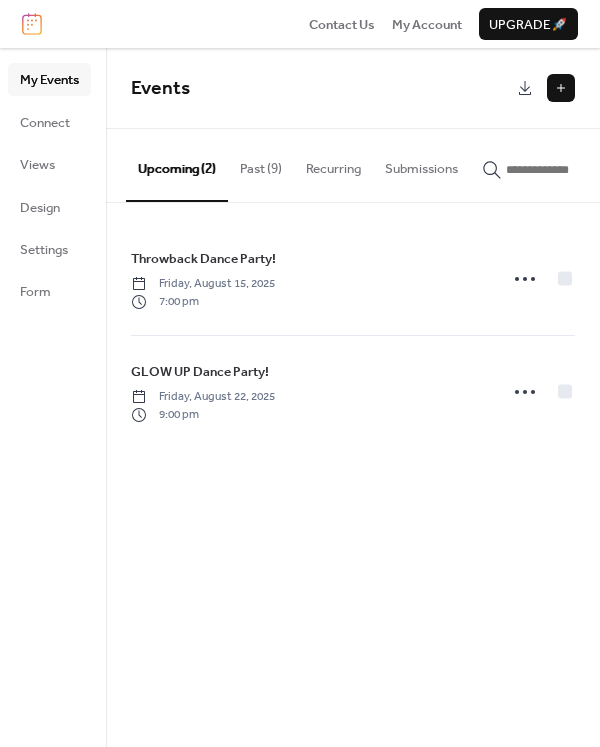click at bounding box center (561, 88) 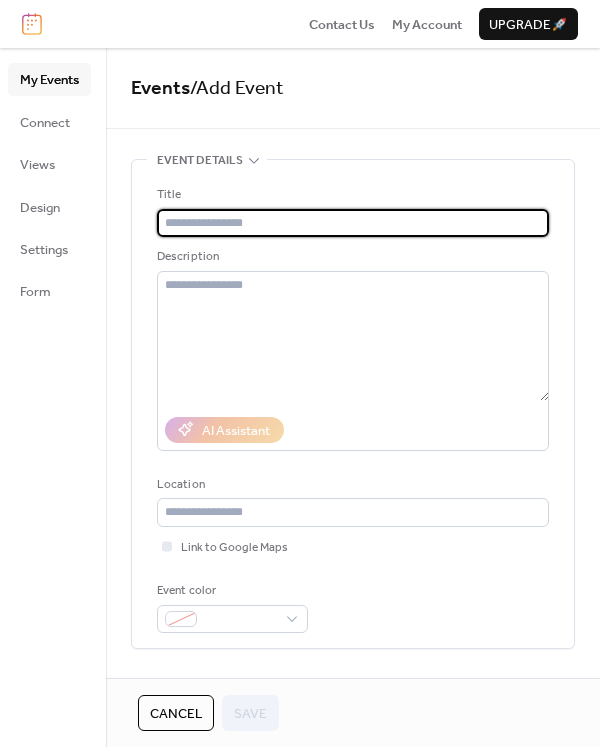 click at bounding box center [353, 223] 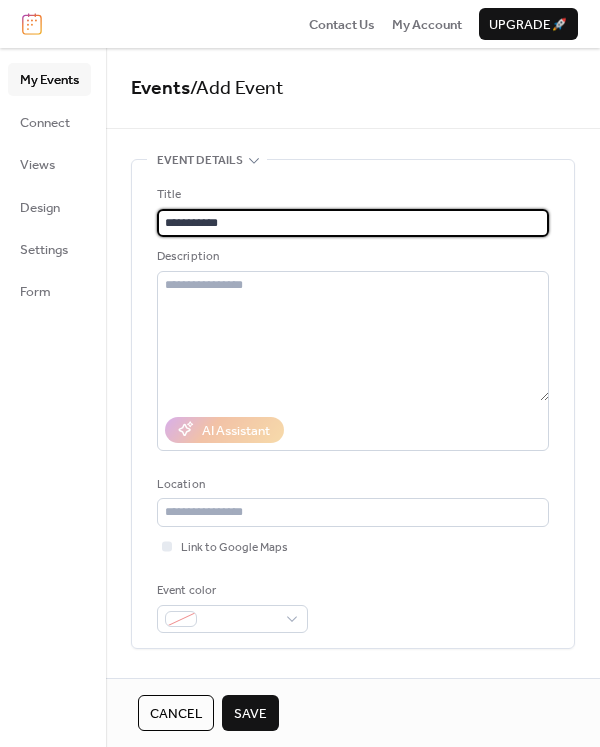 type on "**********" 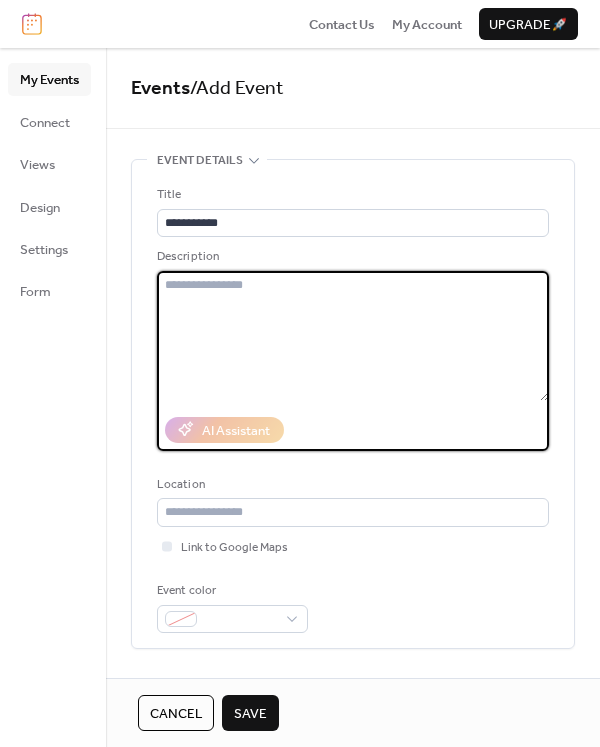 click at bounding box center [353, 336] 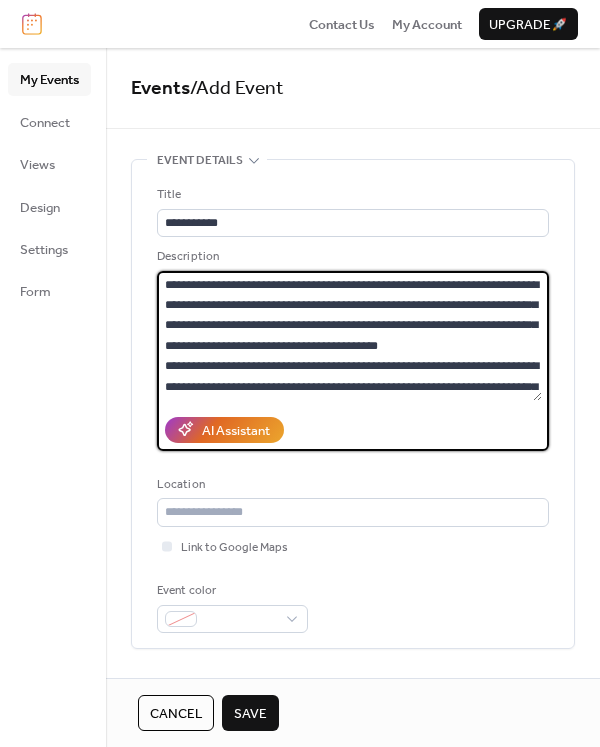 scroll, scrollTop: 242, scrollLeft: 0, axis: vertical 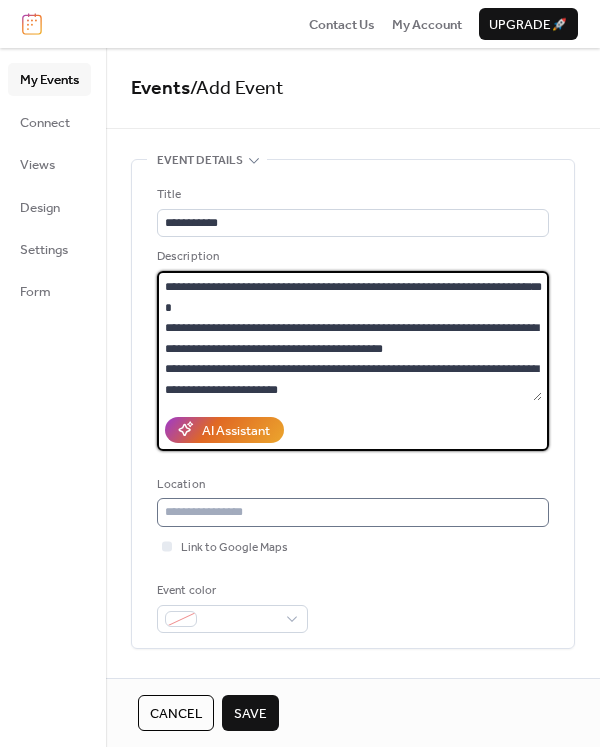 type on "**********" 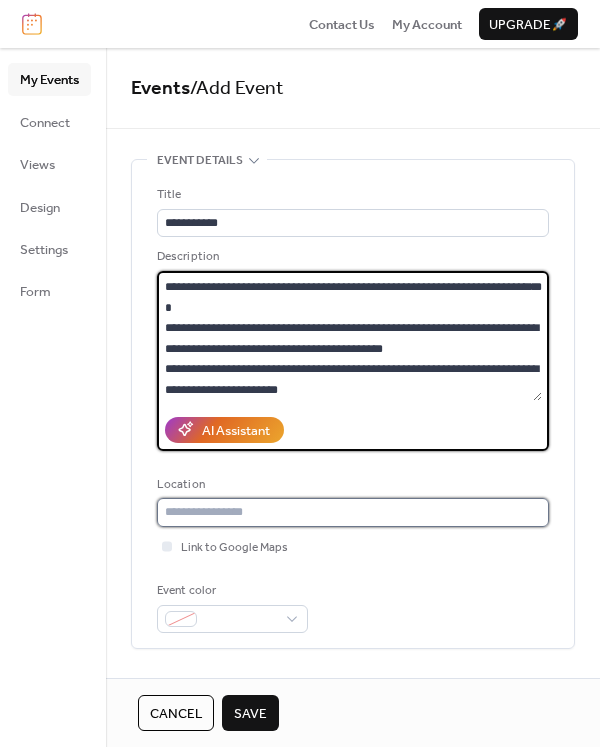 click at bounding box center [353, 512] 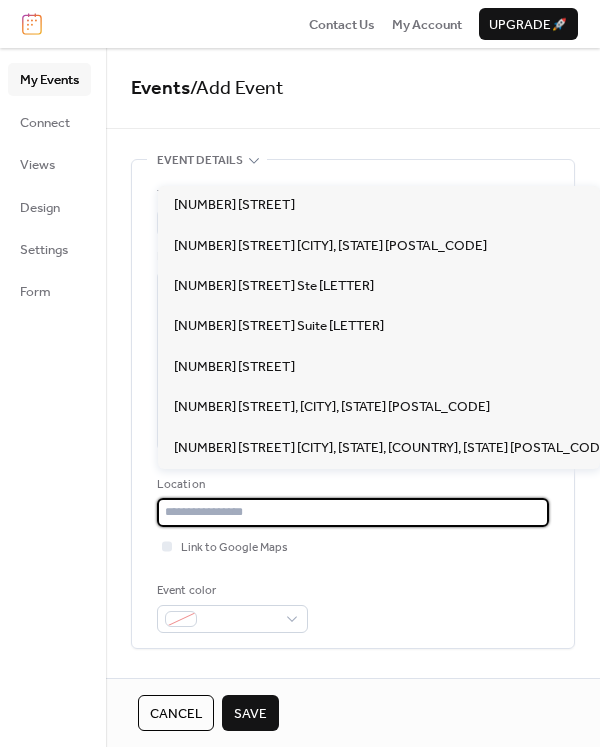 click at bounding box center [353, 512] 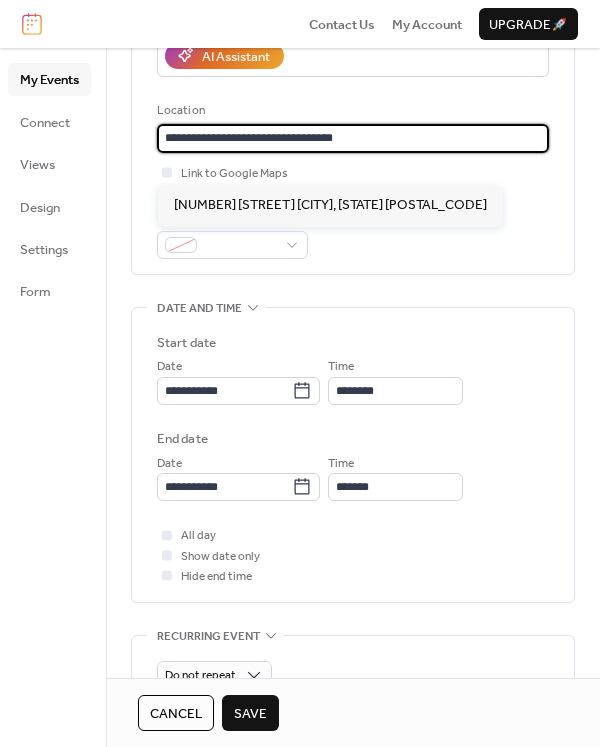 scroll, scrollTop: 393, scrollLeft: 0, axis: vertical 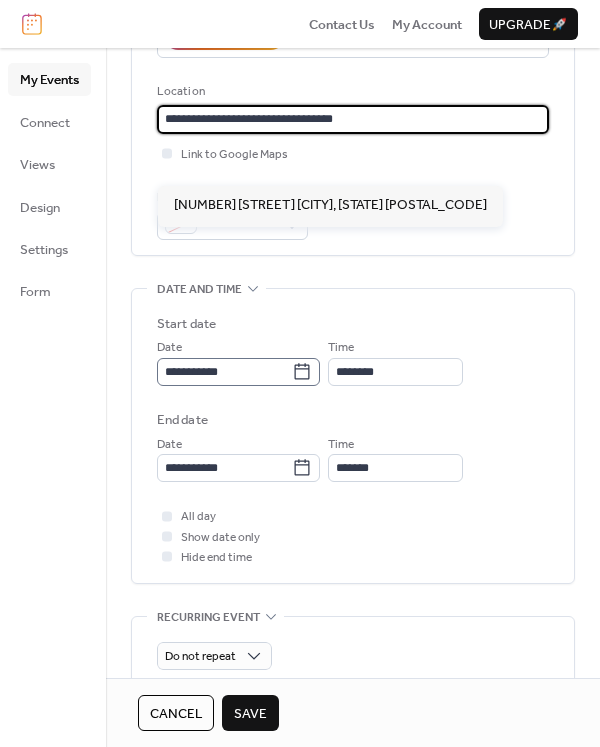 type on "**********" 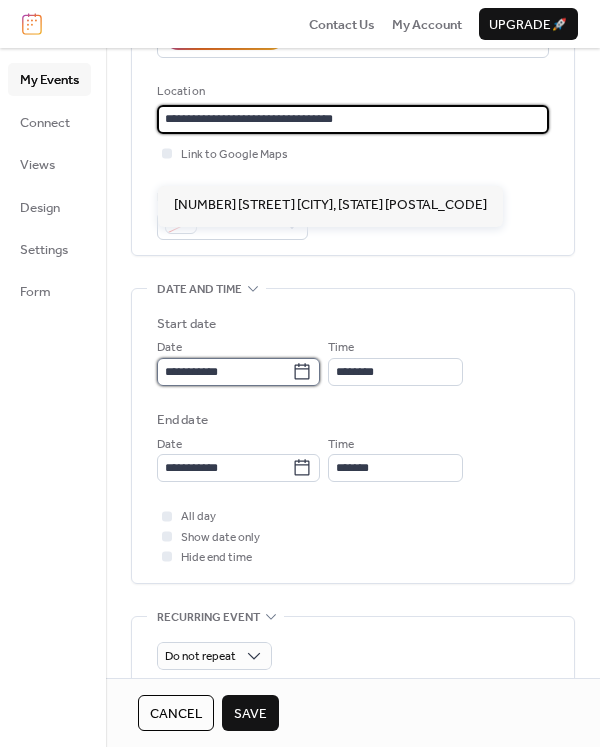 click on "**********" at bounding box center (224, 372) 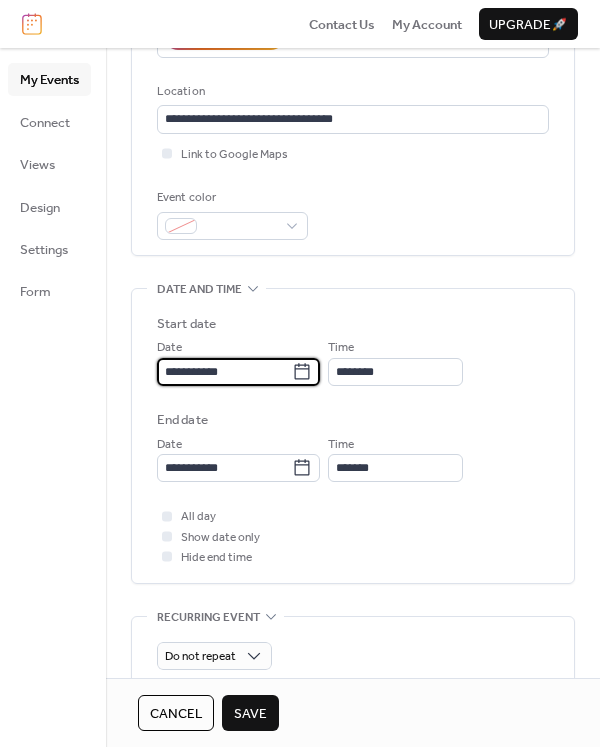 click 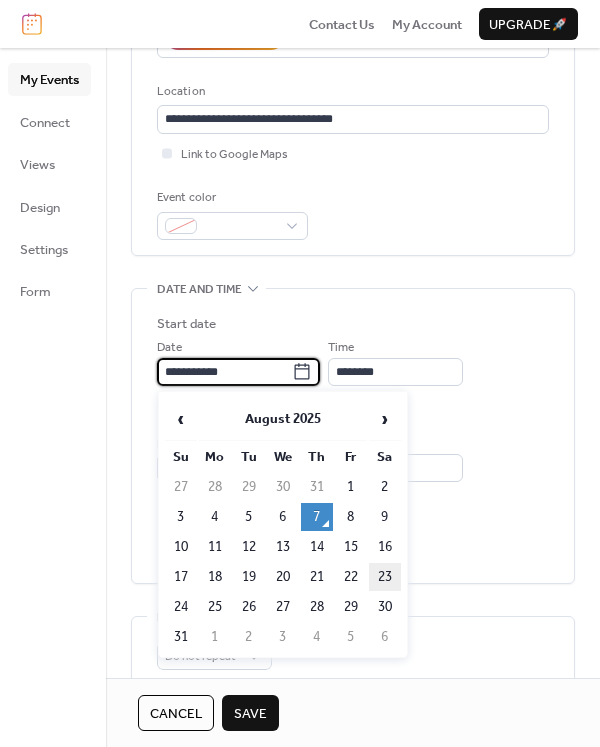 click on "23" at bounding box center [385, 577] 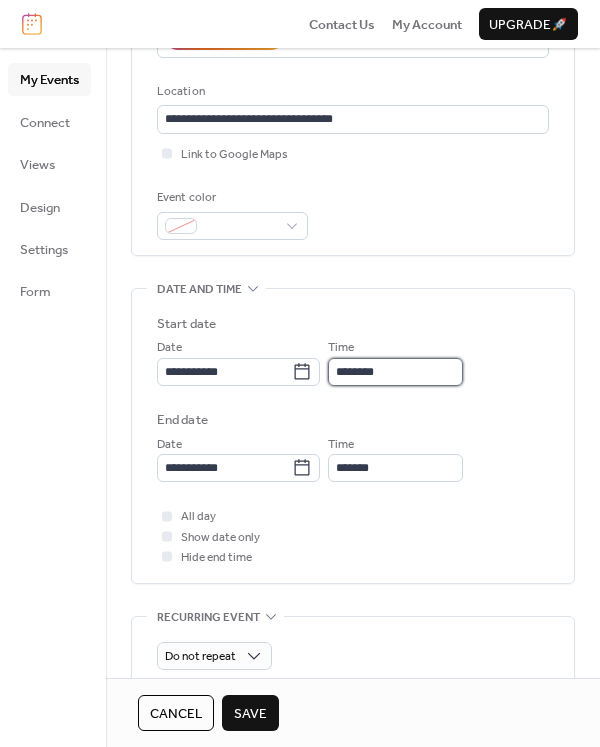 click on "********" at bounding box center [395, 372] 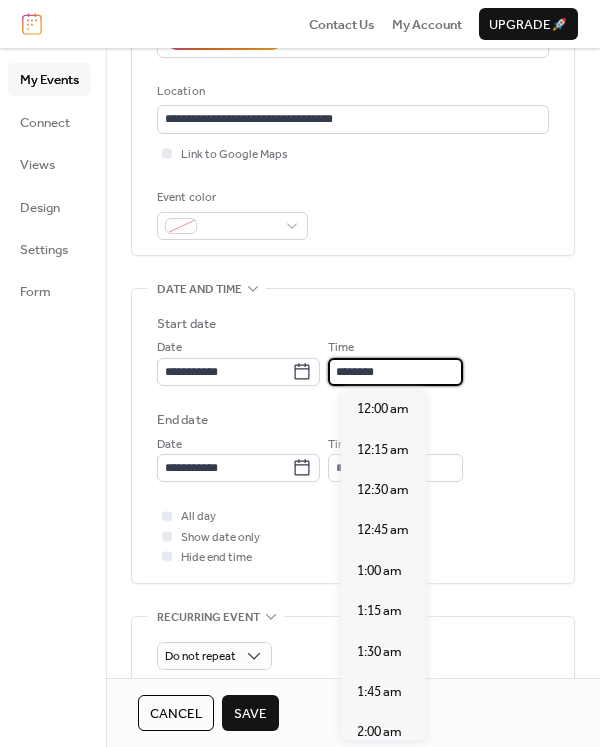 scroll, scrollTop: 1940, scrollLeft: 0, axis: vertical 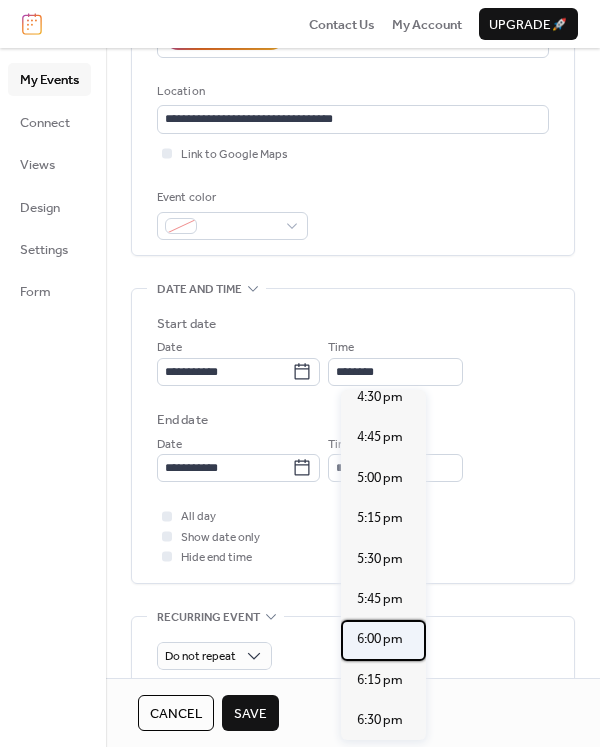 click on "6:00 pm" at bounding box center [380, 639] 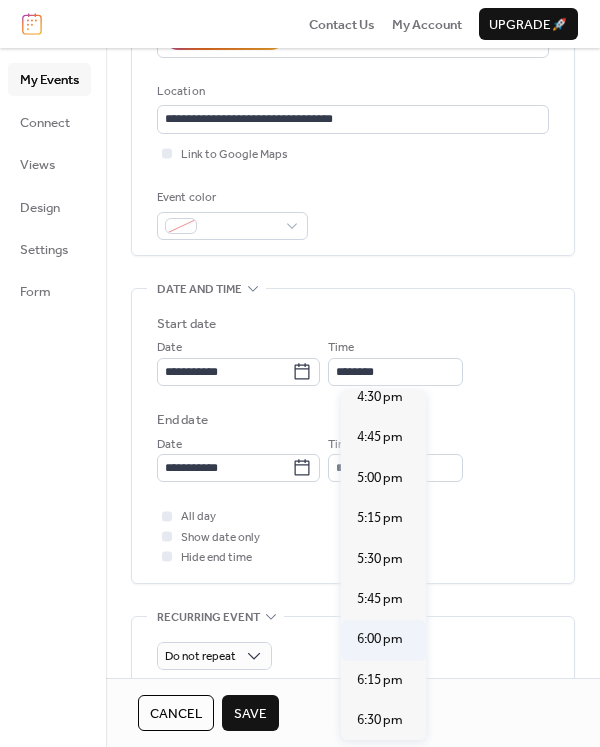 type on "*******" 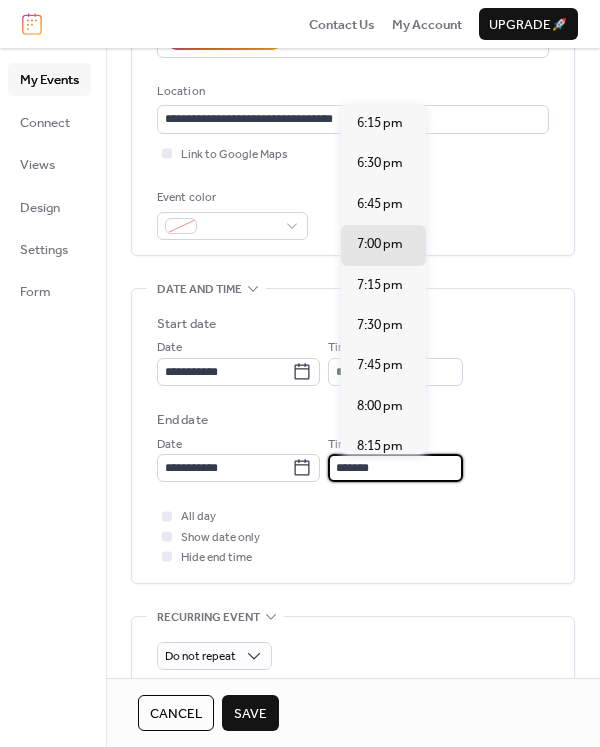 click on "*******" at bounding box center [395, 468] 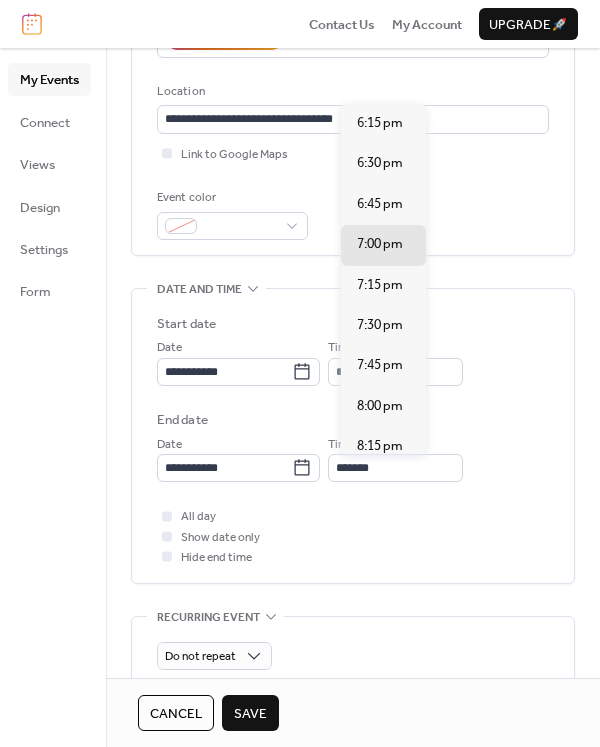 scroll, scrollTop: 306, scrollLeft: 0, axis: vertical 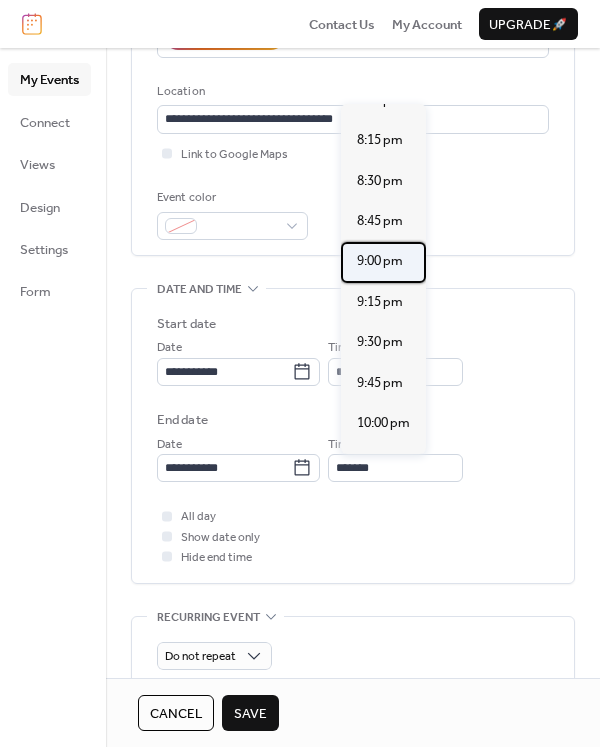 click on "9:00 pm" at bounding box center [380, 261] 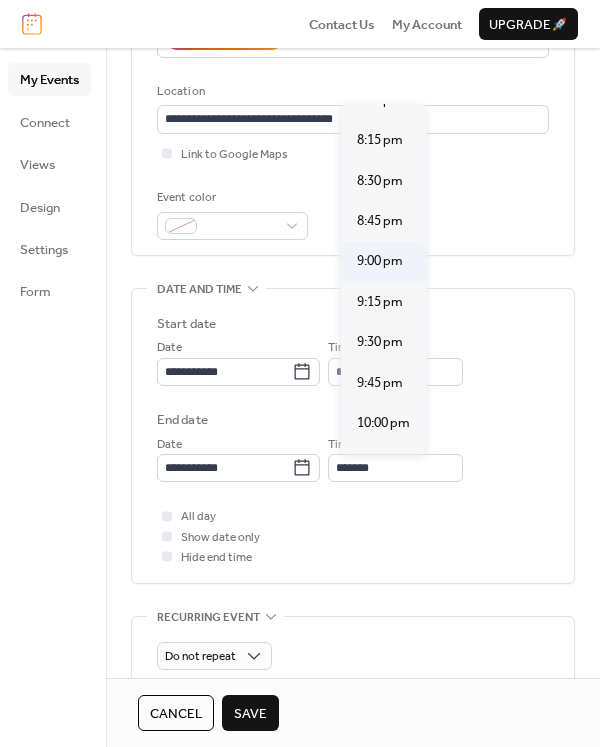 type on "*******" 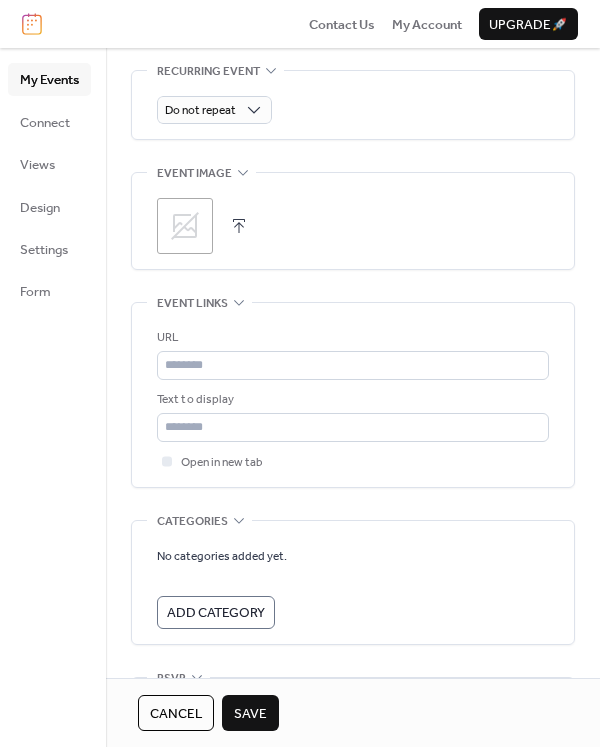 scroll, scrollTop: 941, scrollLeft: 0, axis: vertical 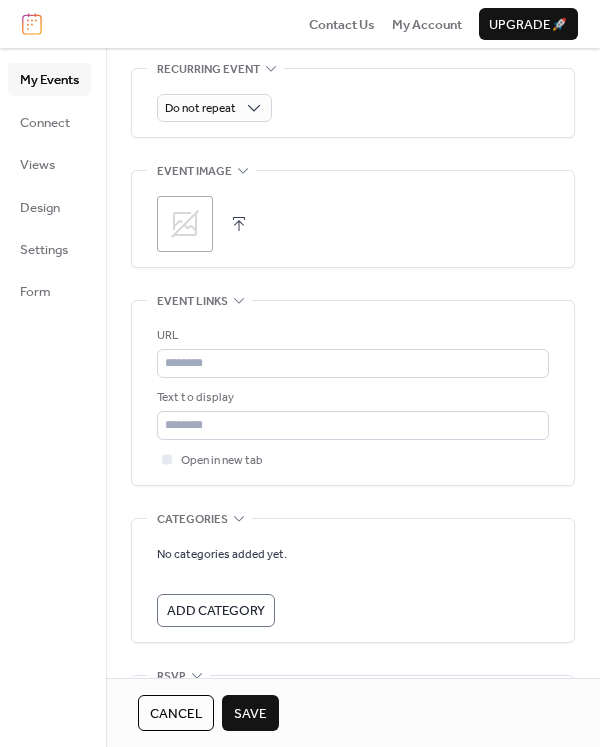 click at bounding box center (239, 224) 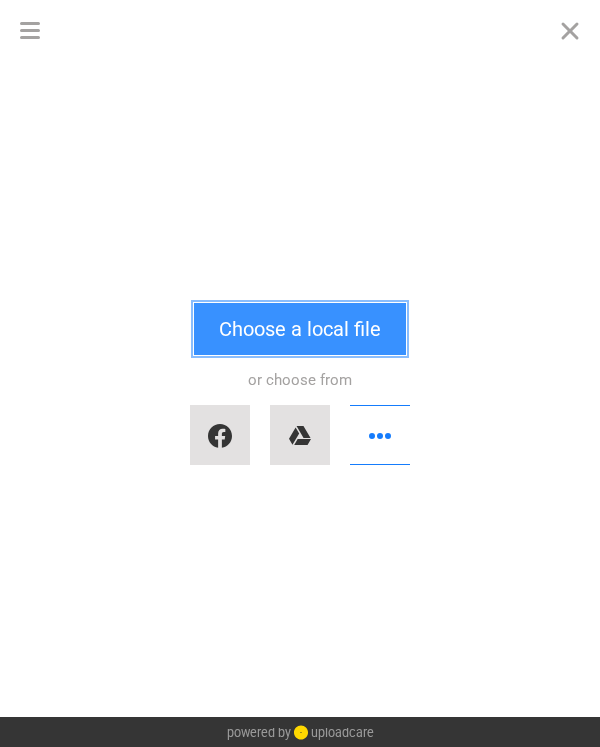 click on "Choose a local file" at bounding box center (300, 329) 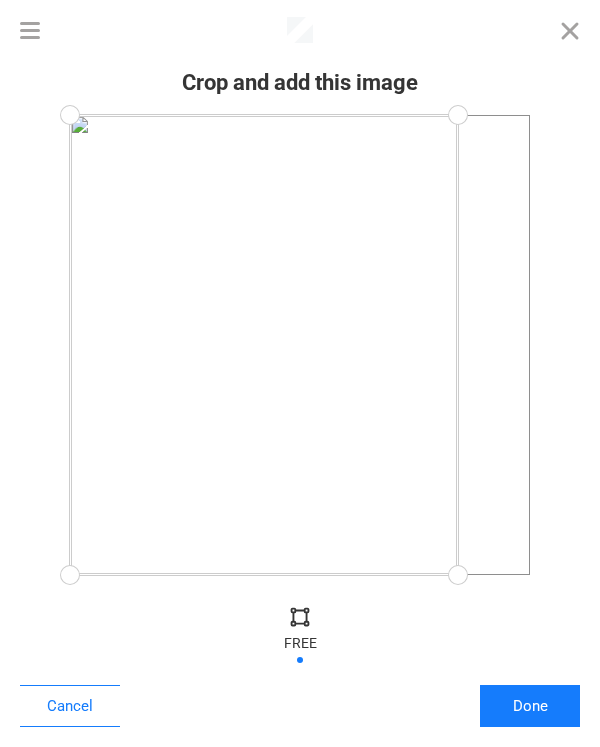 drag, startPoint x: 532, startPoint y: 577, endPoint x: 458, endPoint y: 578, distance: 74.00676 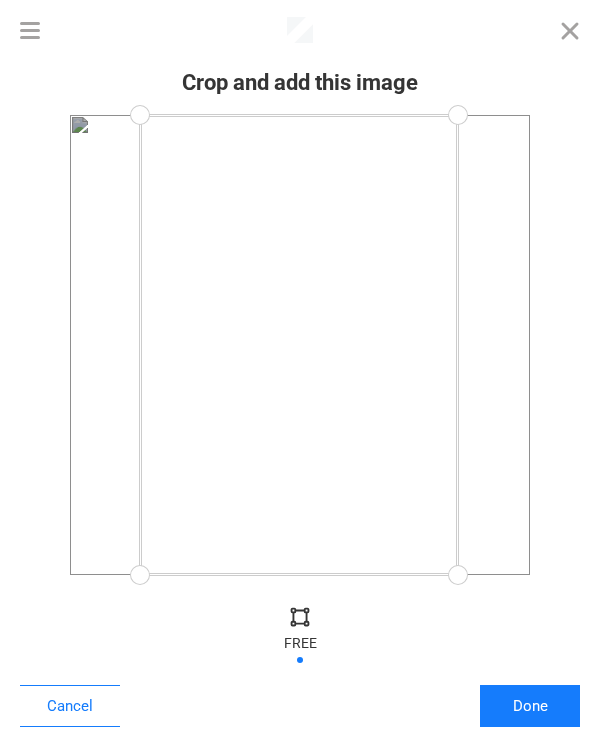 drag, startPoint x: 69, startPoint y: 578, endPoint x: 140, endPoint y: 587, distance: 71.568146 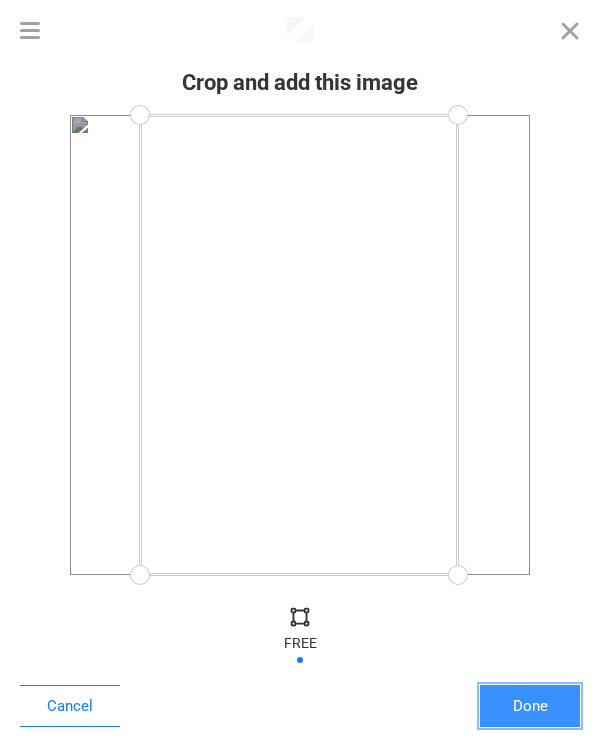 click on "Done" at bounding box center (530, 706) 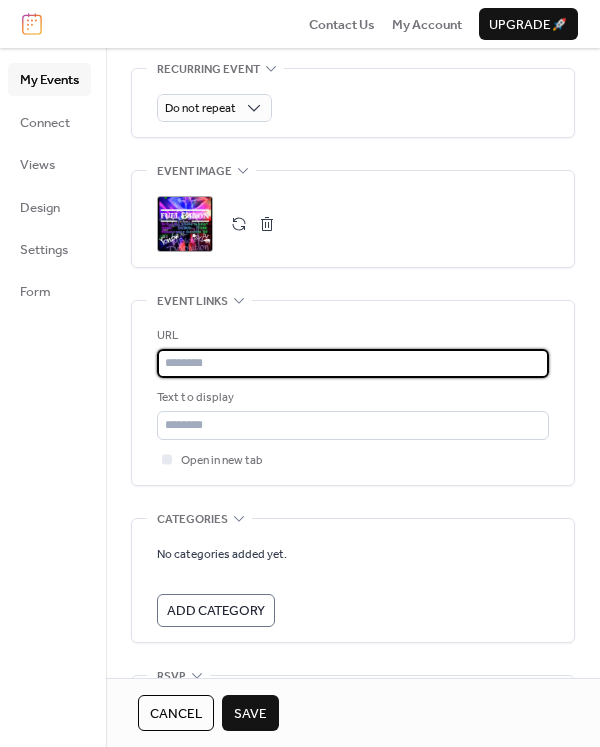 click at bounding box center (353, 363) 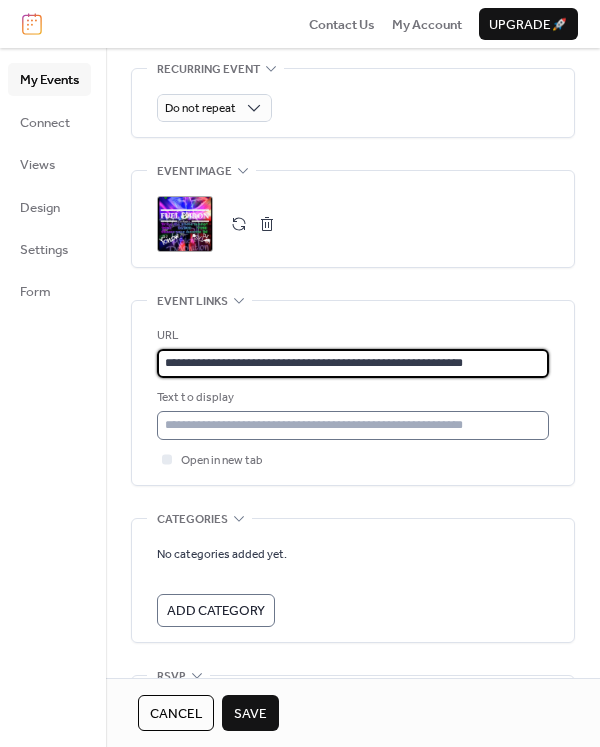 type on "**********" 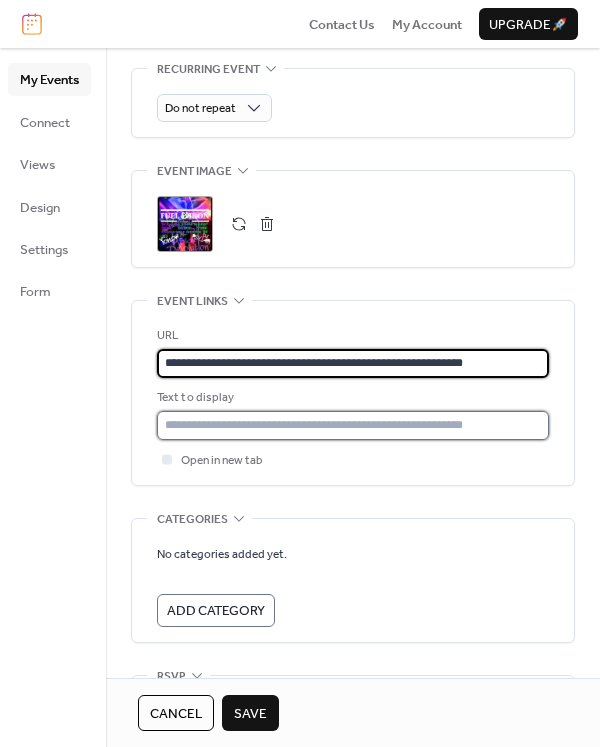click at bounding box center (353, 425) 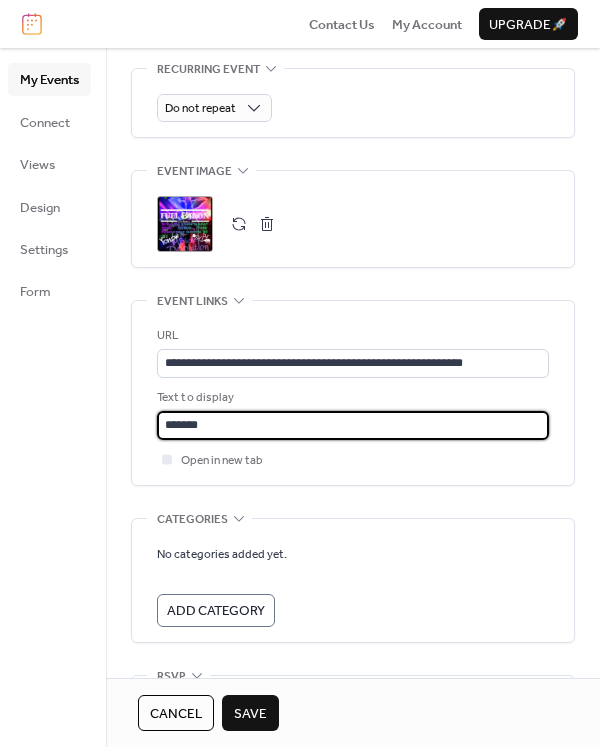 type on "**********" 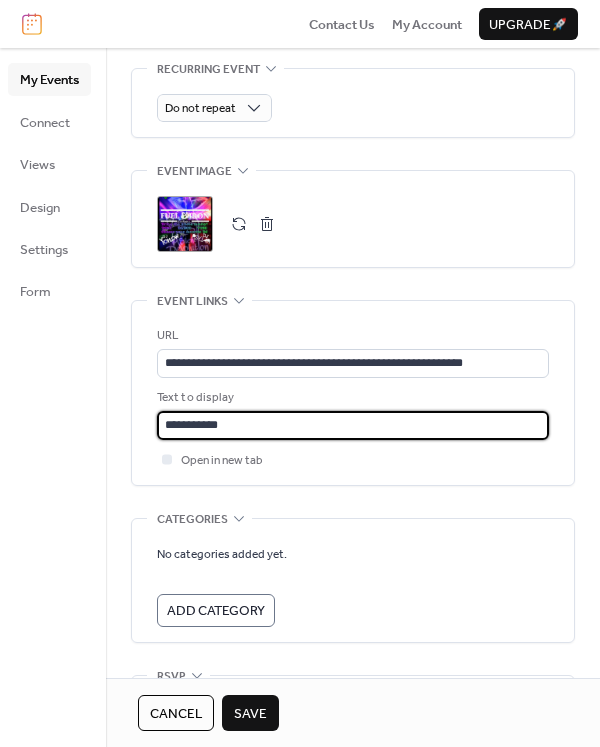 scroll, scrollTop: 1065, scrollLeft: 0, axis: vertical 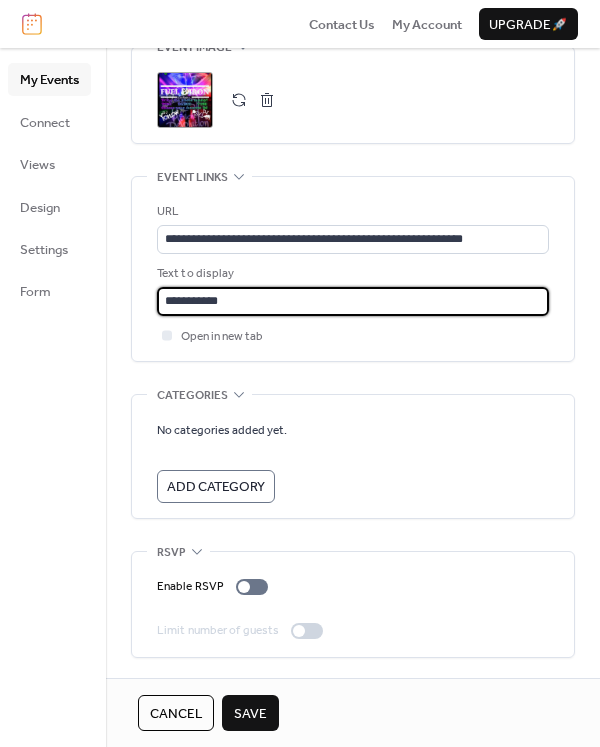 click on "Save" at bounding box center [250, 714] 